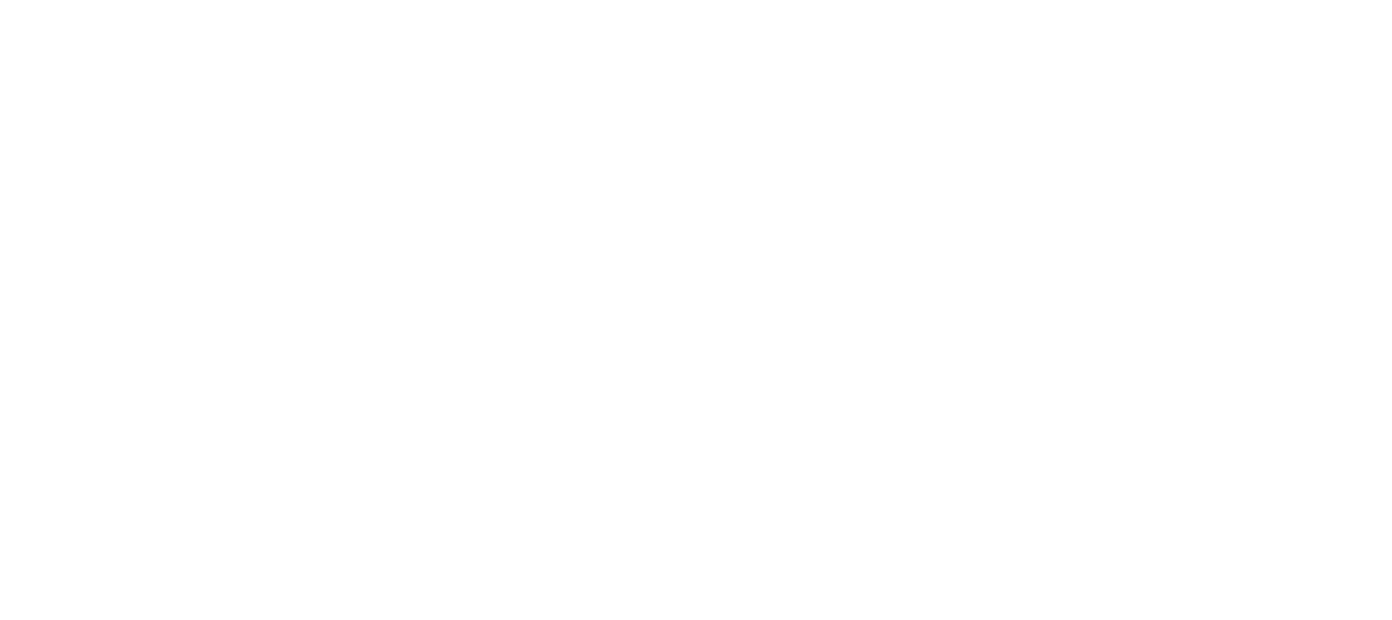 scroll, scrollTop: 0, scrollLeft: 0, axis: both 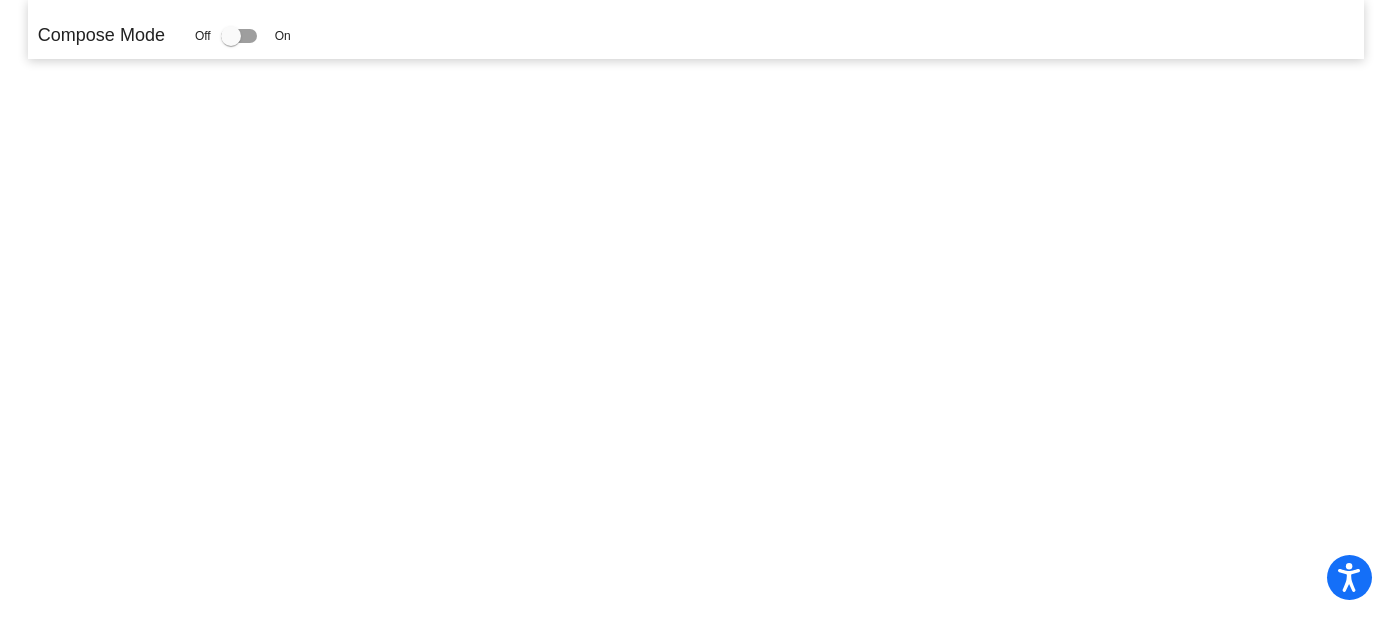click 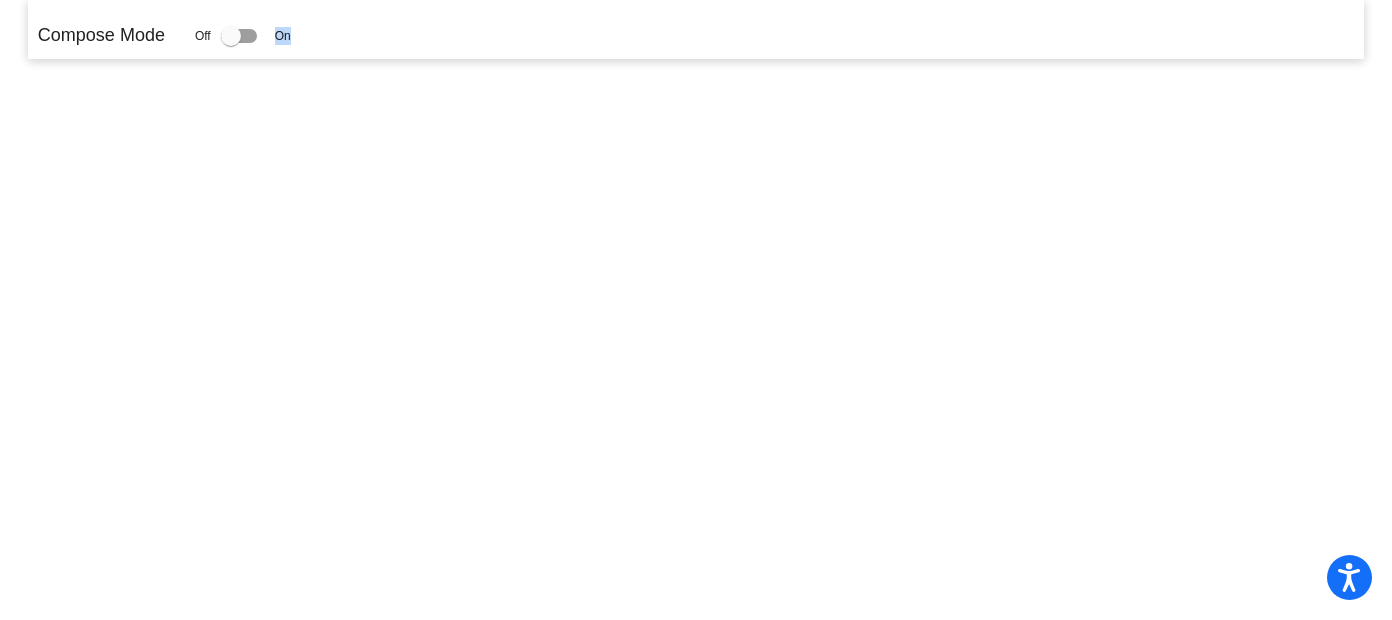drag, startPoint x: 237, startPoint y: 35, endPoint x: 301, endPoint y: 42, distance: 64.381676 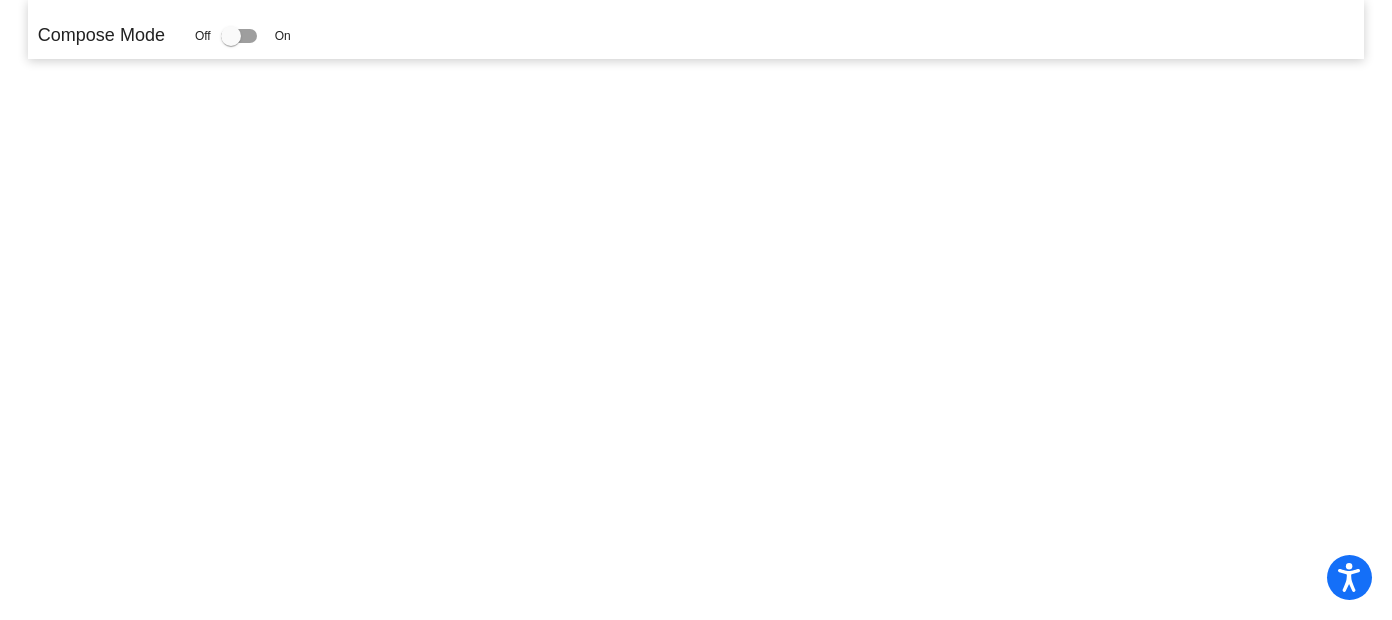 click on "Compose Mode" 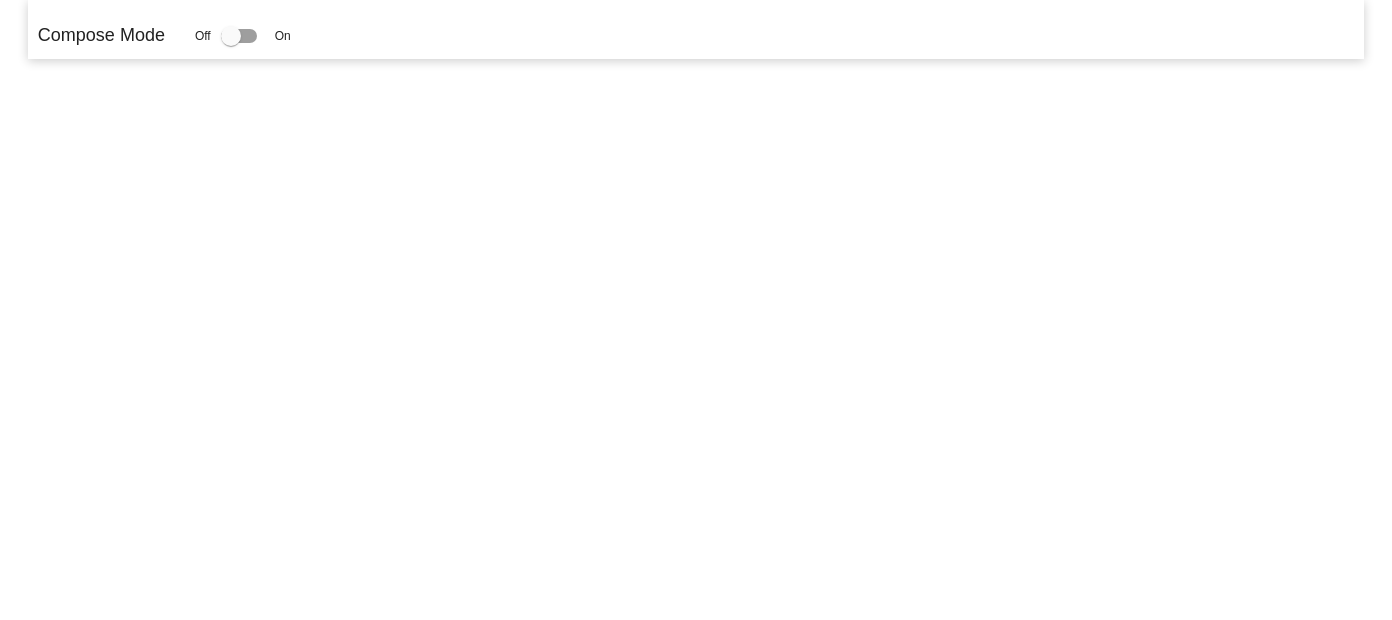 scroll, scrollTop: 0, scrollLeft: 0, axis: both 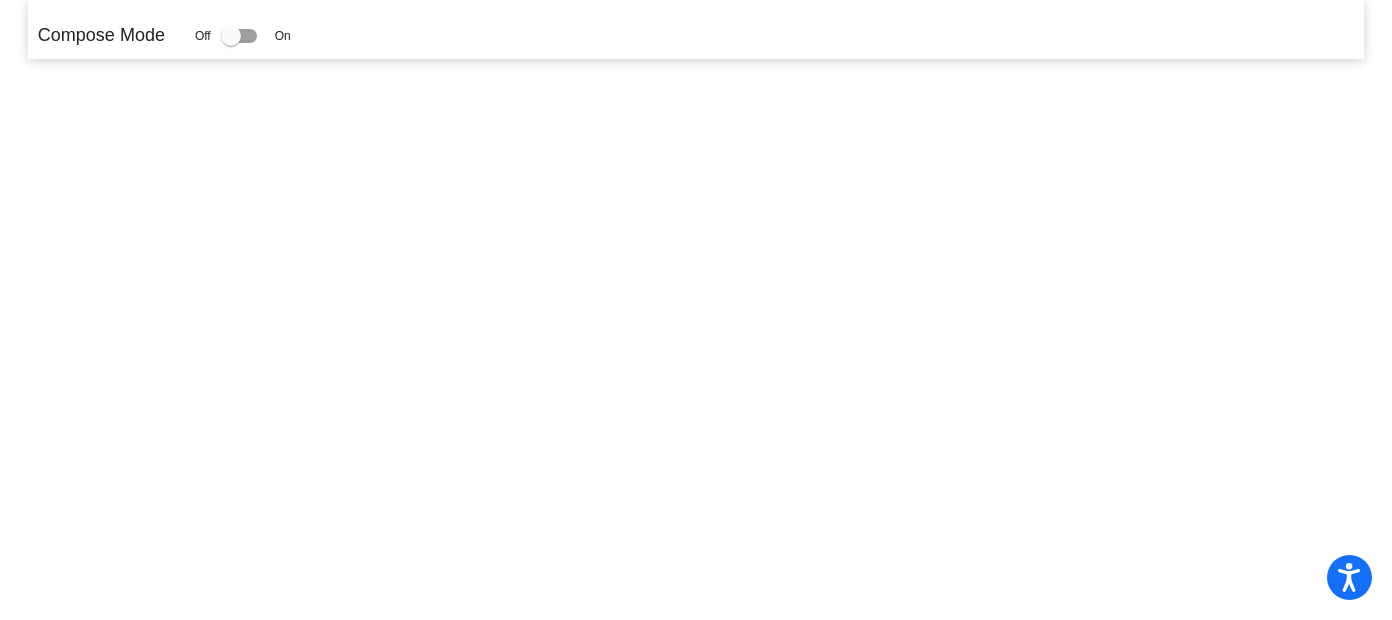 click 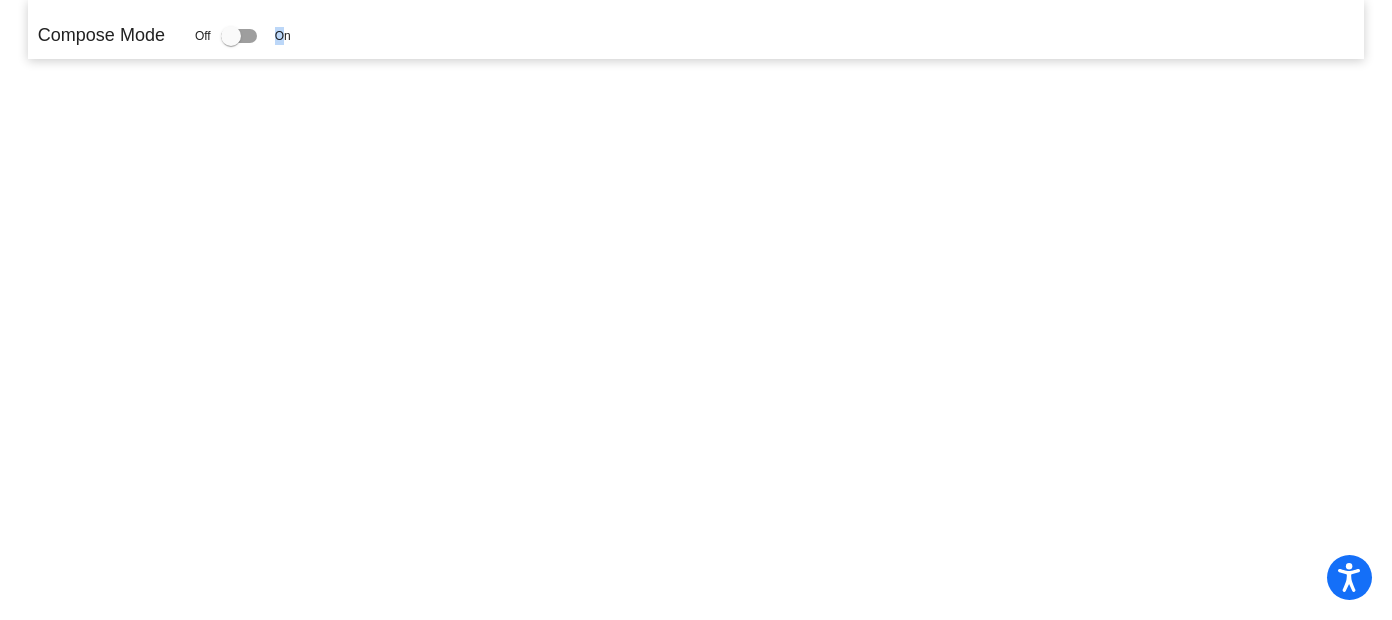 click on "On" 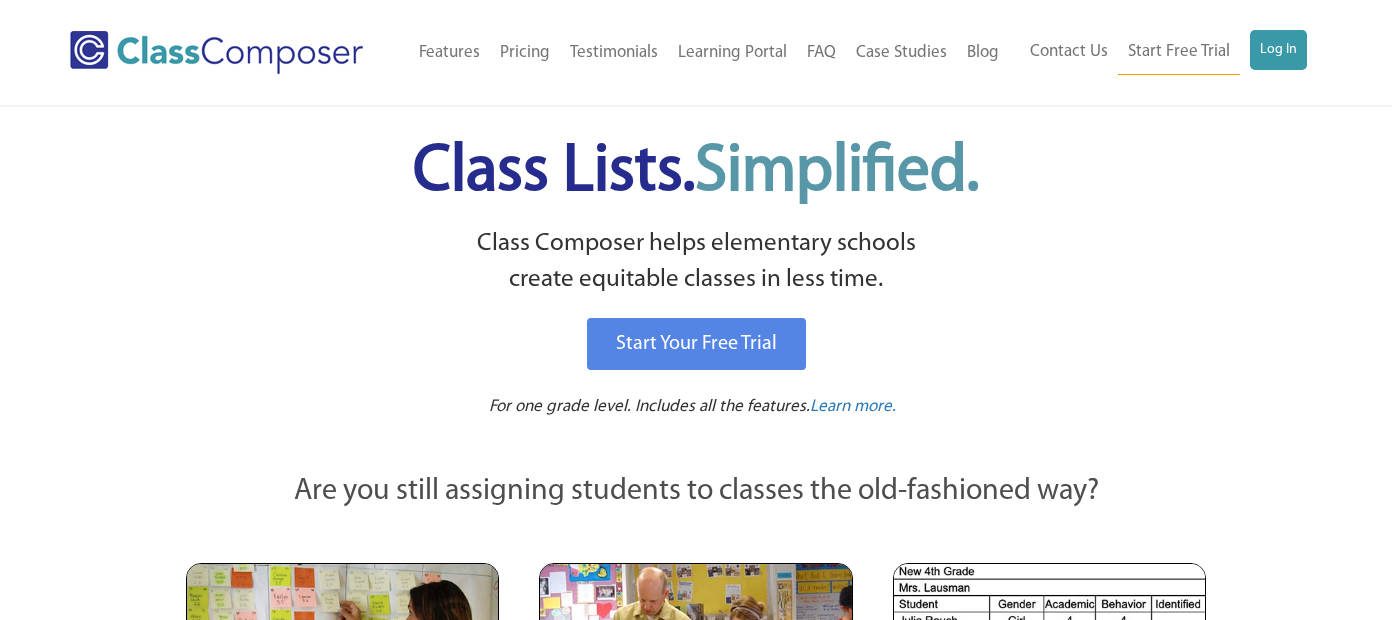scroll, scrollTop: 0, scrollLeft: 0, axis: both 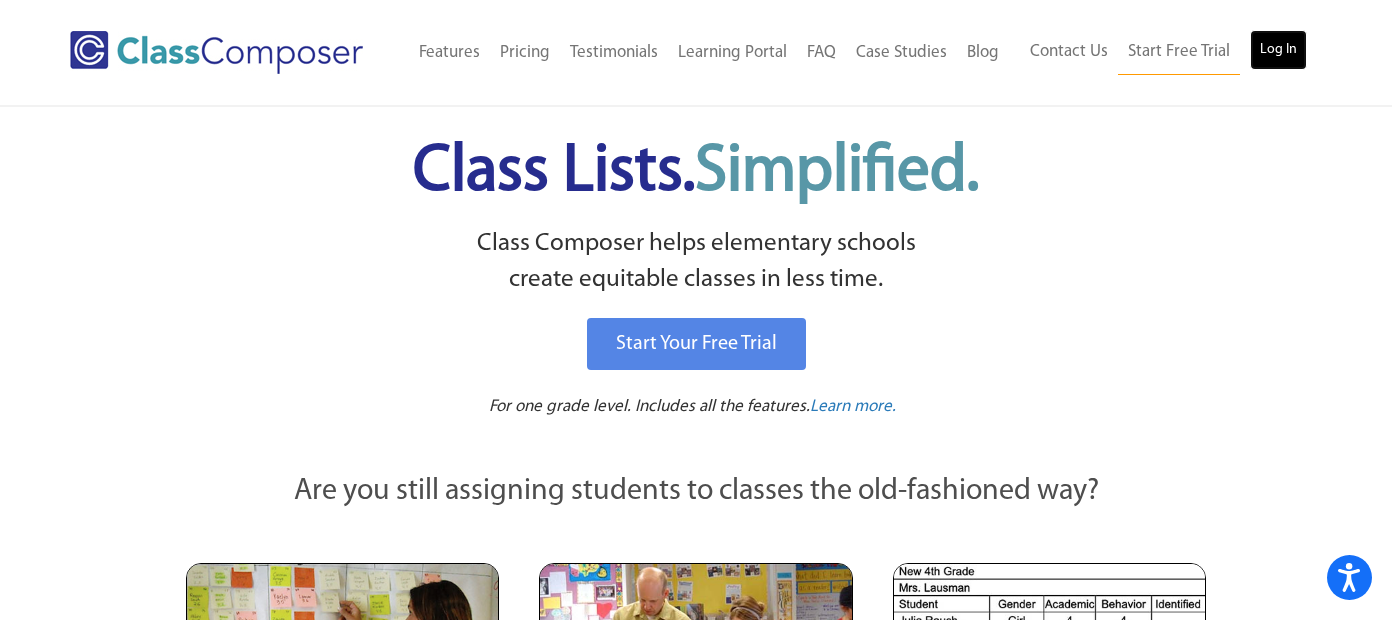 click on "Log In" at bounding box center (1278, 50) 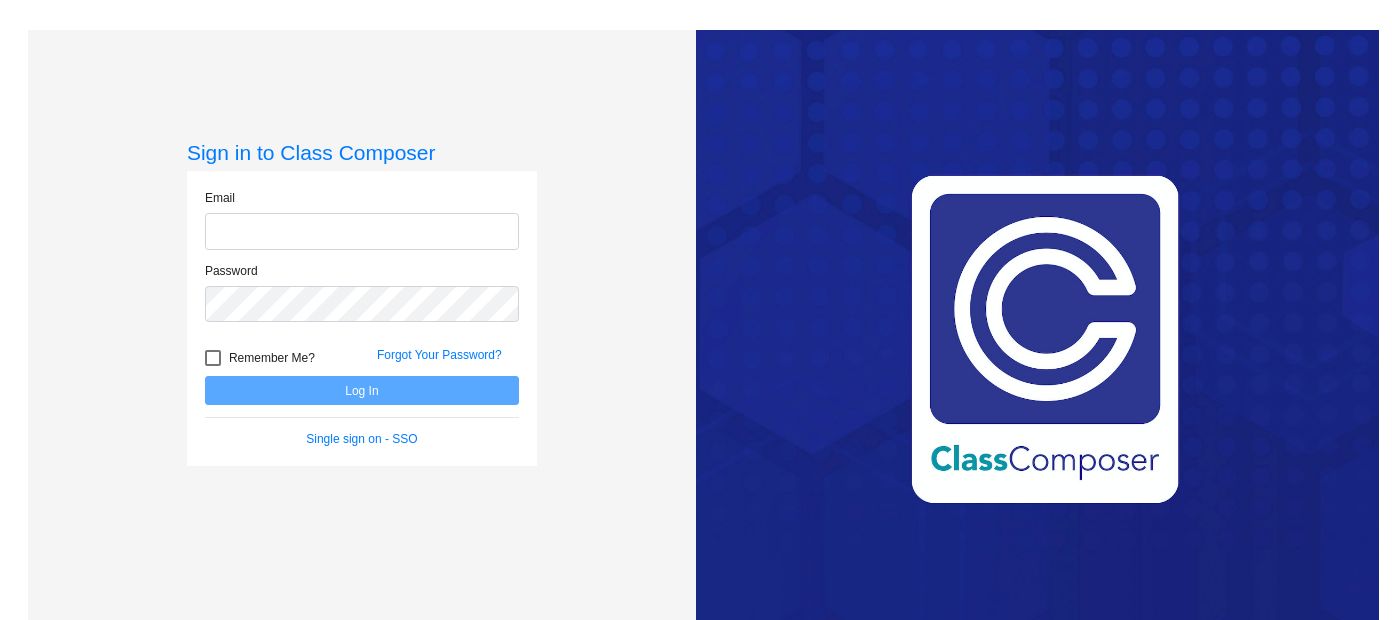 scroll, scrollTop: 0, scrollLeft: 0, axis: both 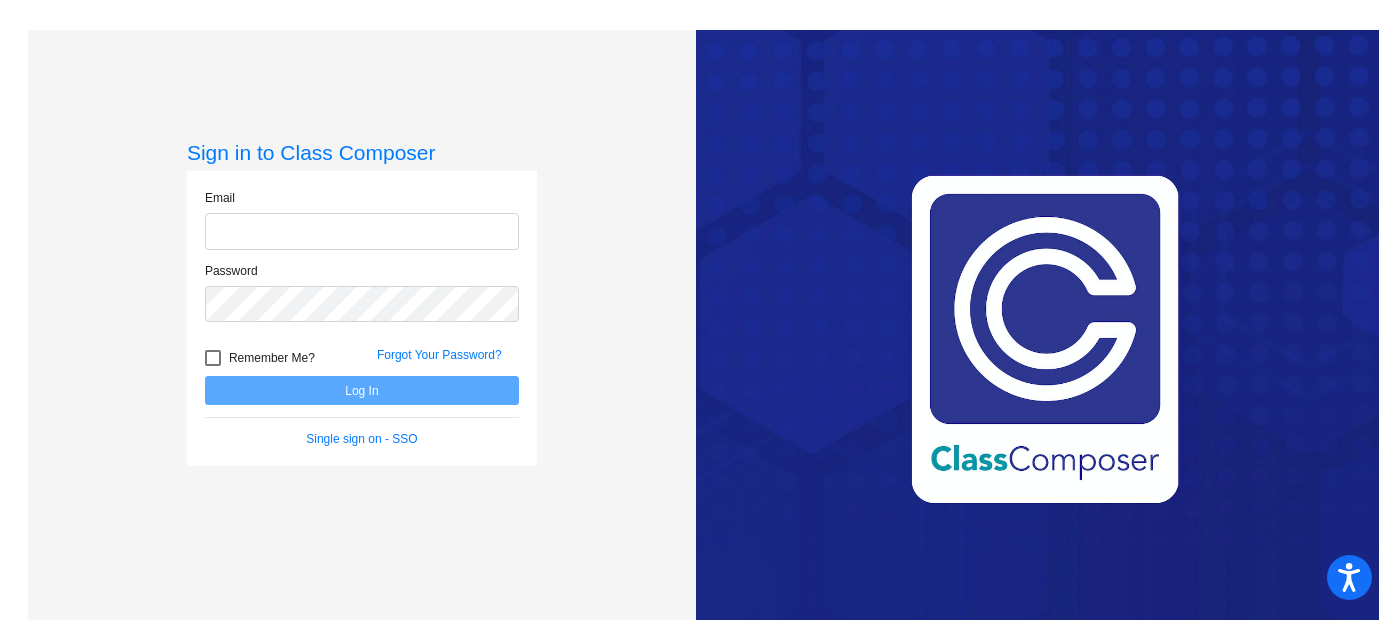 type on "[EMAIL]" 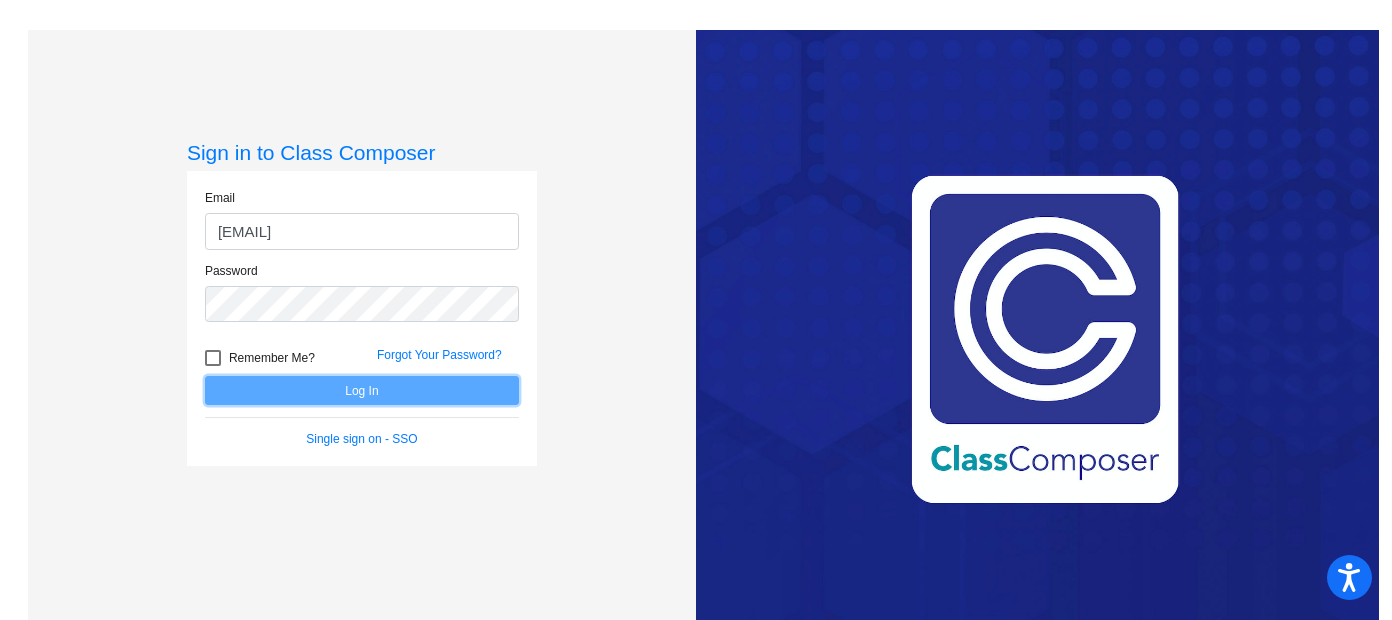 click on "Log In" 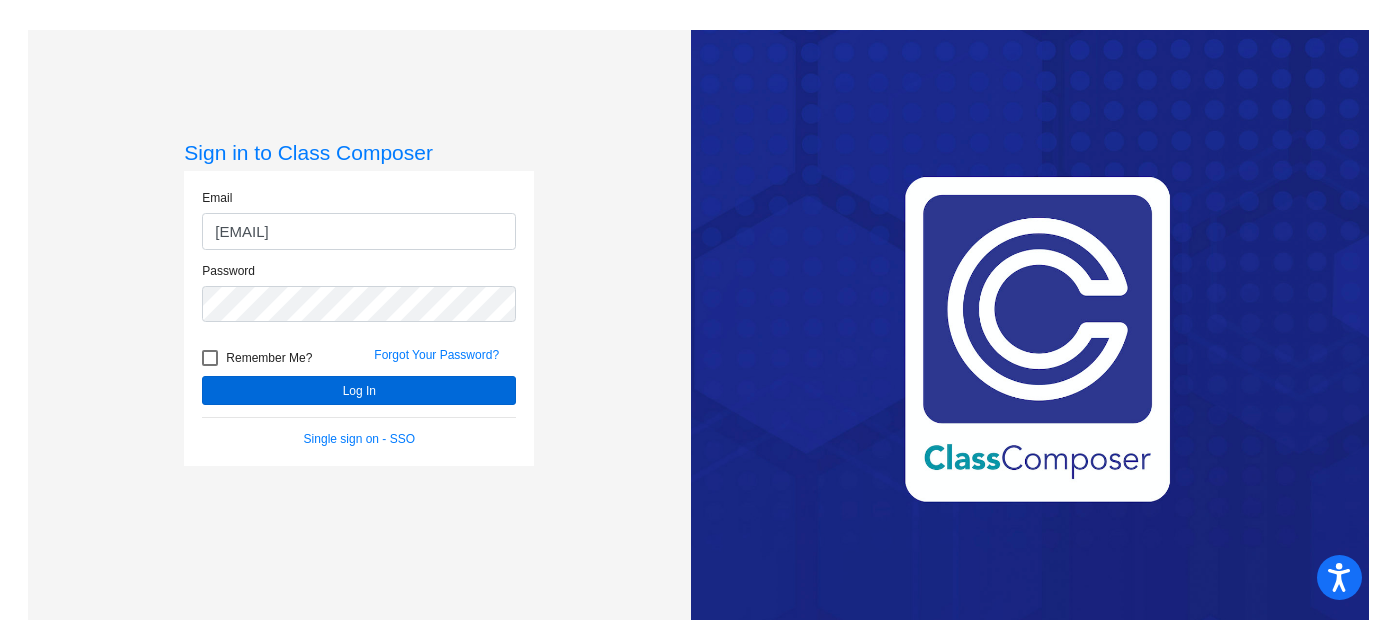 click on "Sign in to Class Composer Email [EMAIL] Password   Remember Me? Forgot Your Password?  Log In   Single sign on - SSO   Love Class Composer?  Share it with a friend!  If you're happy with Class Composer, we would be very grateful if you would let your friends and colleagues know about us! Thank you!    Click here to be taken to the referral info page after you log in. Share on social media:" 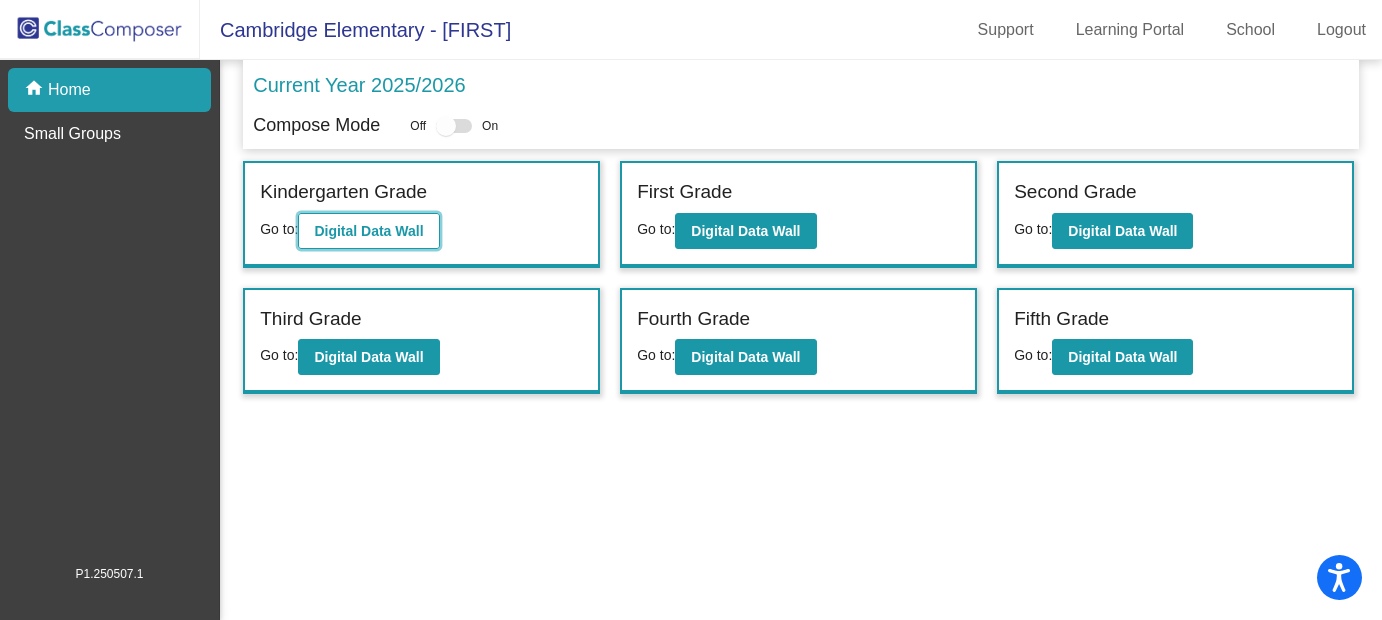 click on "Digital Data Wall" 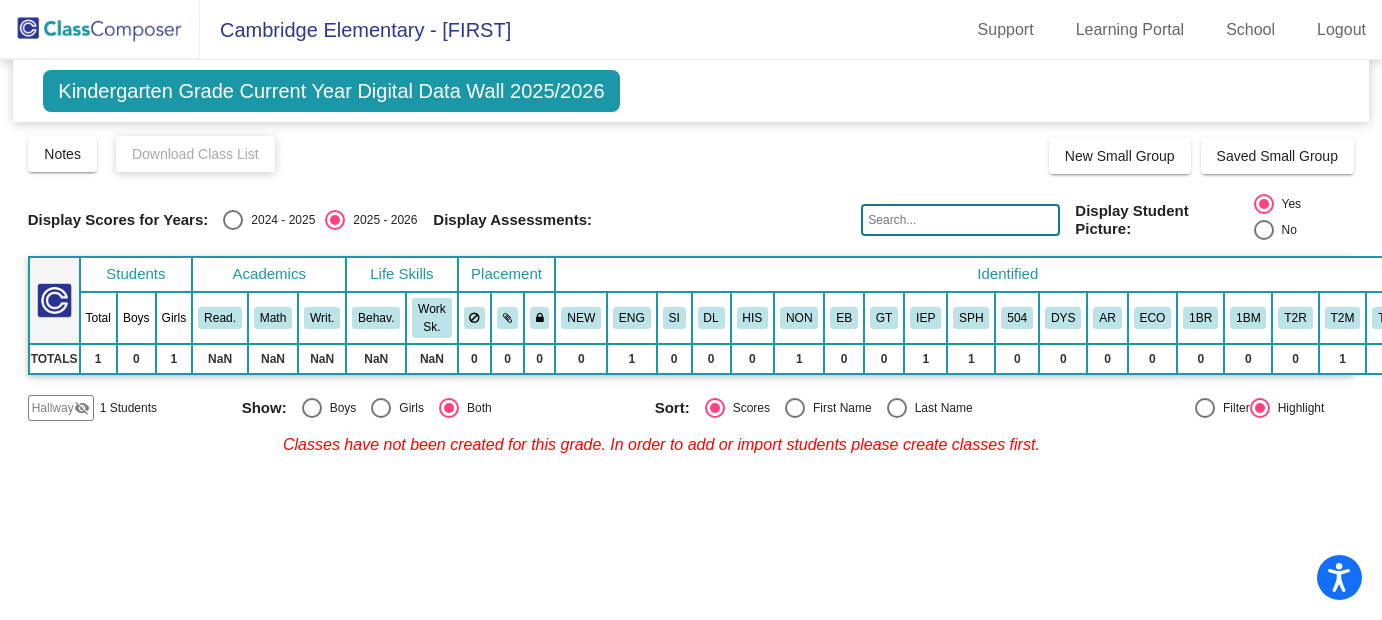 scroll, scrollTop: 0, scrollLeft: 0, axis: both 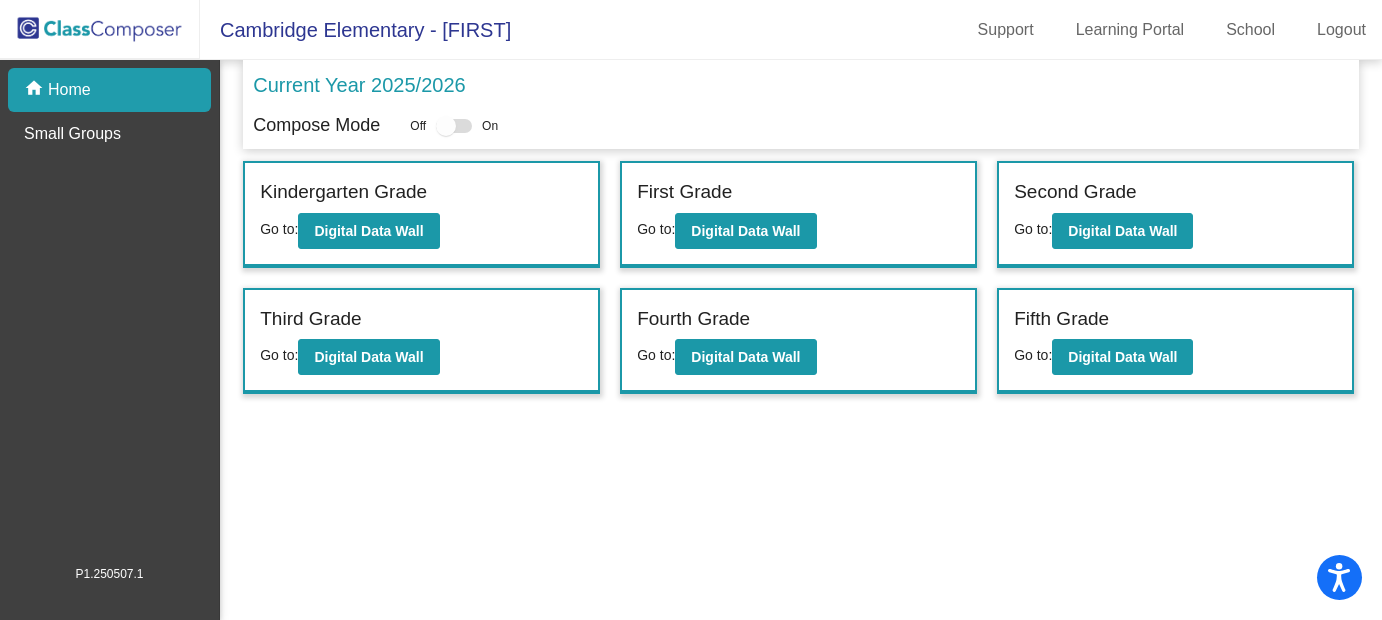 click at bounding box center (446, 126) 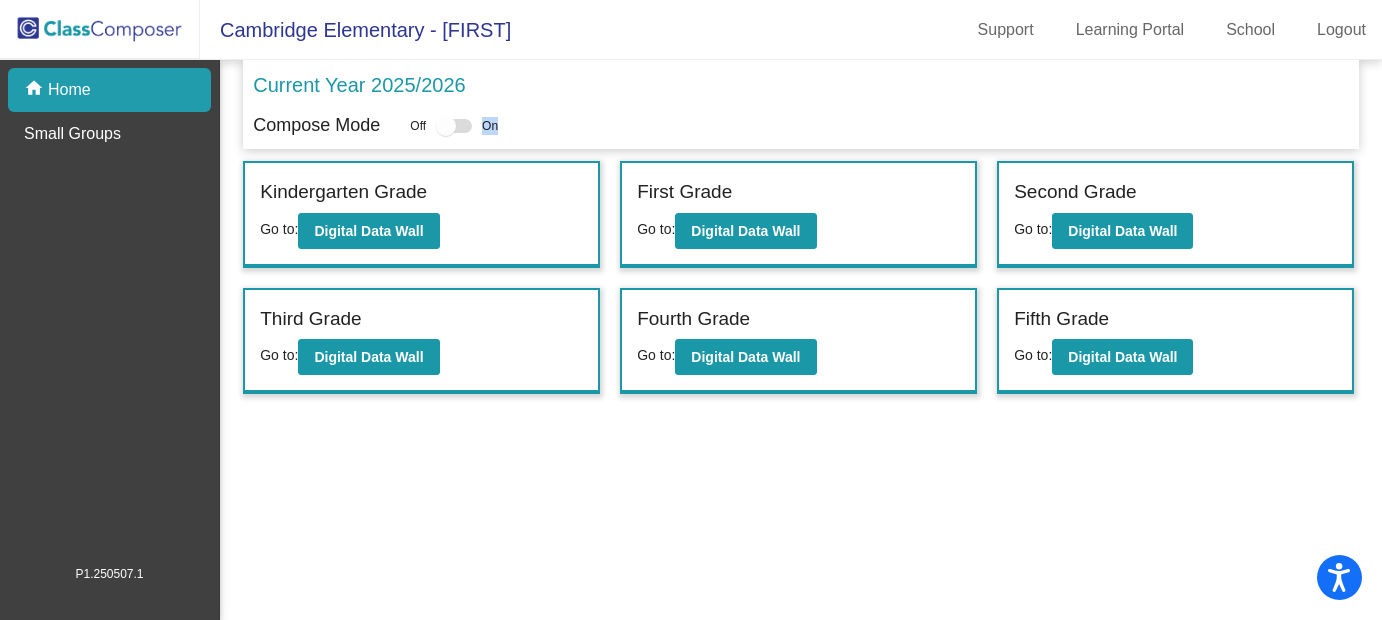 drag, startPoint x: 452, startPoint y: 126, endPoint x: 500, endPoint y: 130, distance: 48.166378 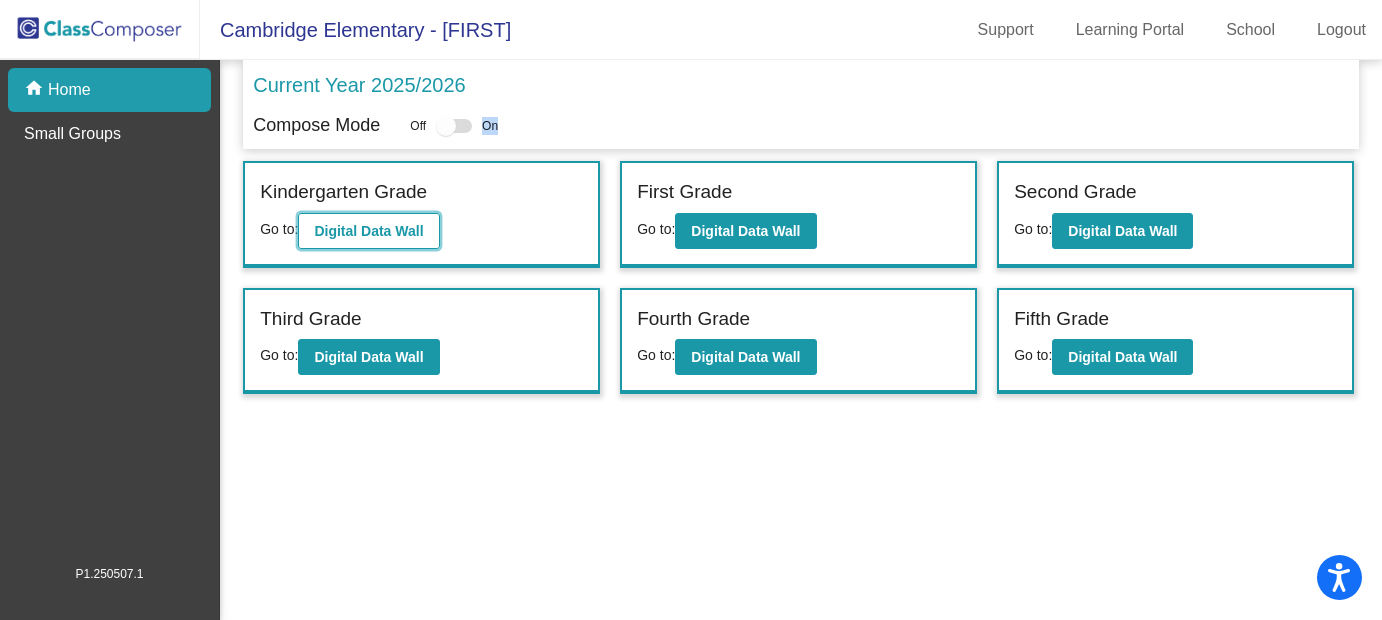 click on "Digital Data Wall" 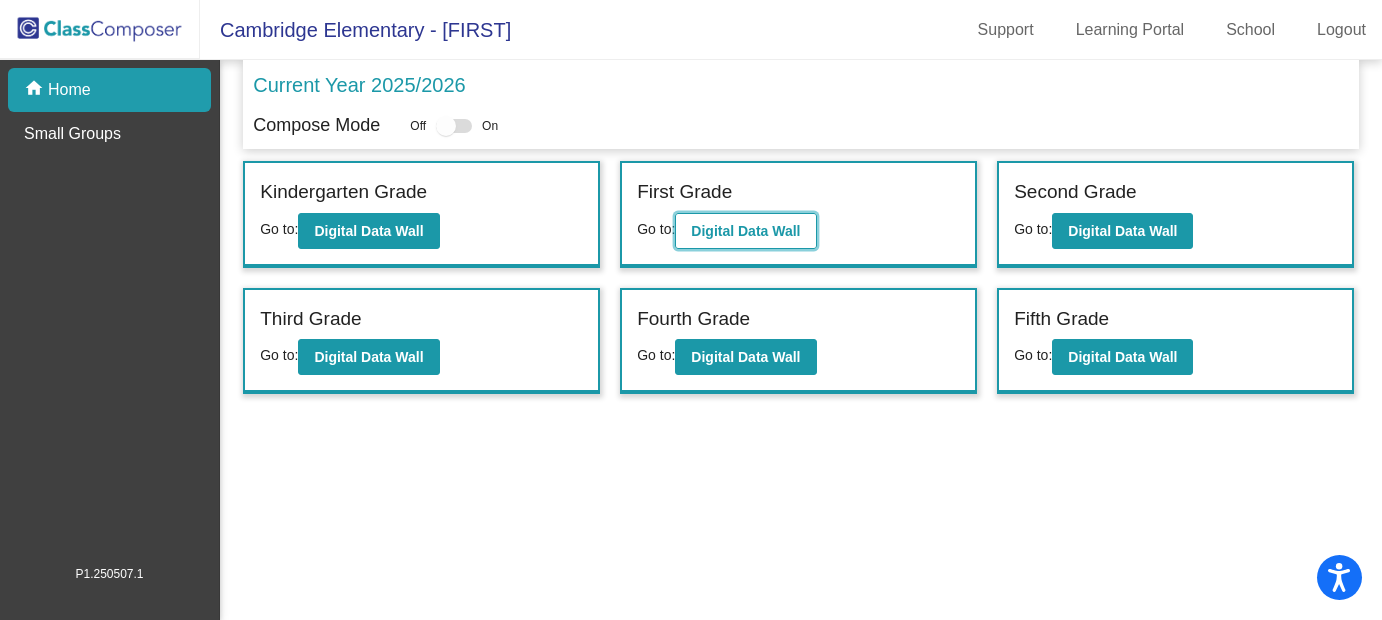 click on "Digital Data Wall" 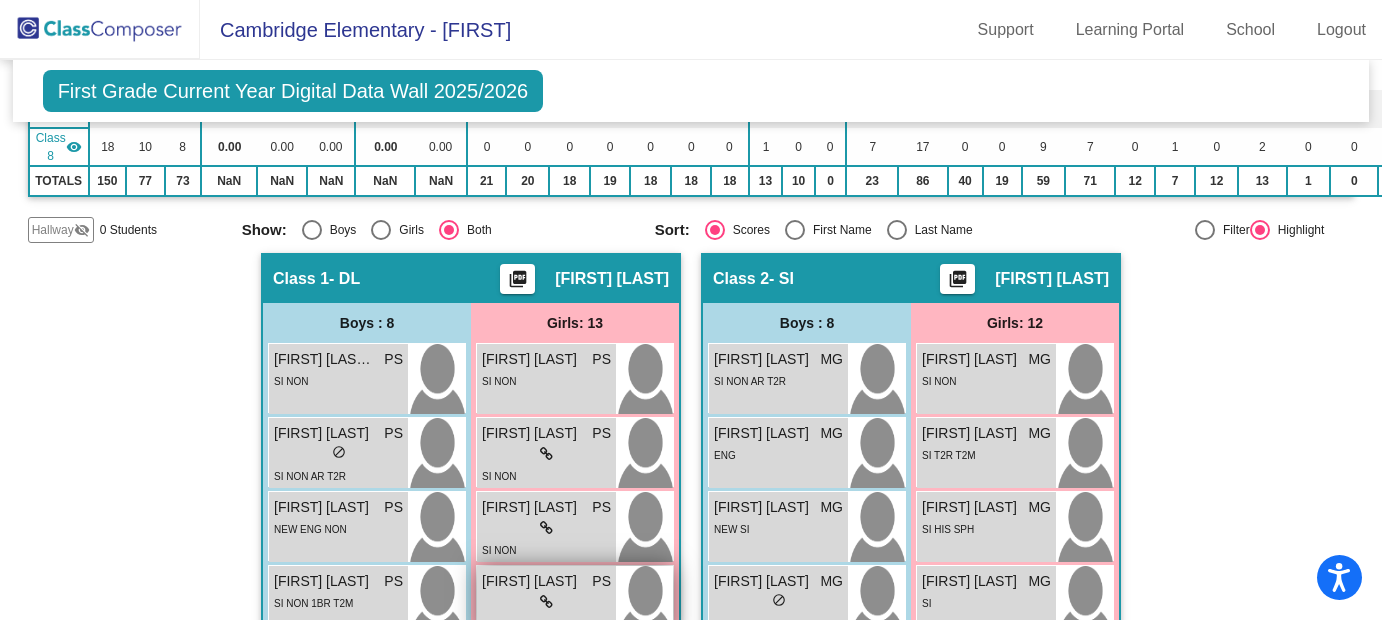 scroll, scrollTop: 478, scrollLeft: 0, axis: vertical 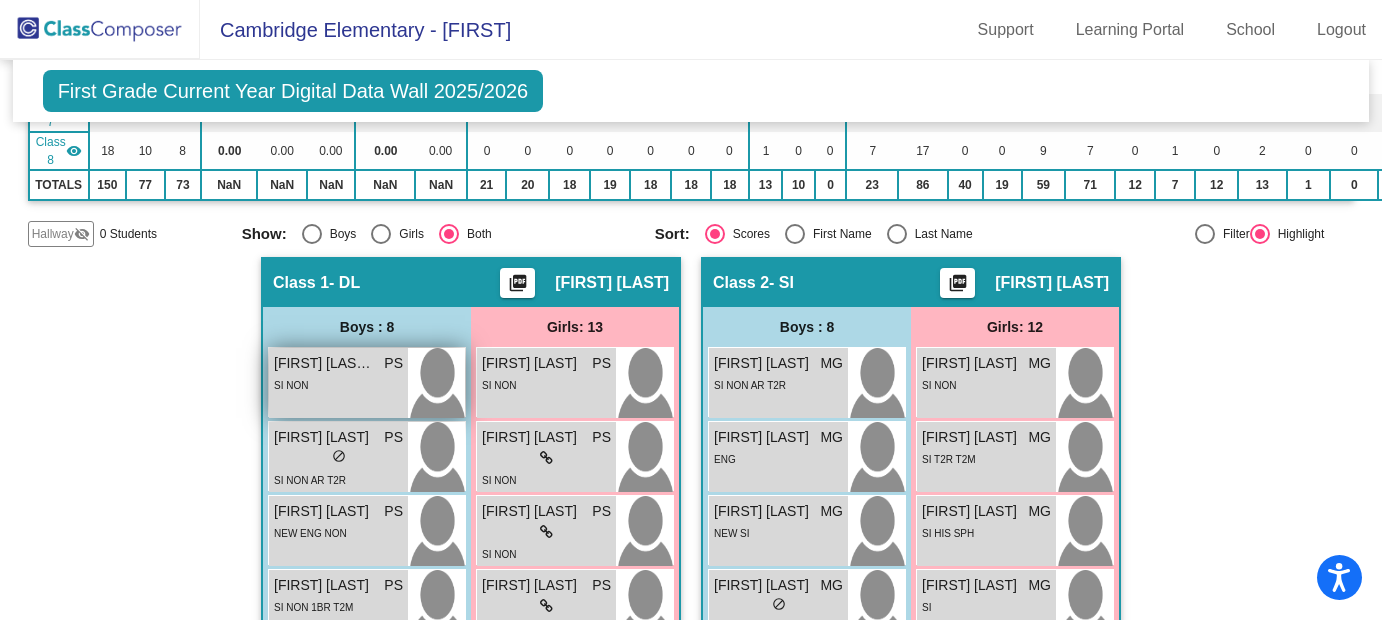 click on "SI NON" at bounding box center [338, 384] 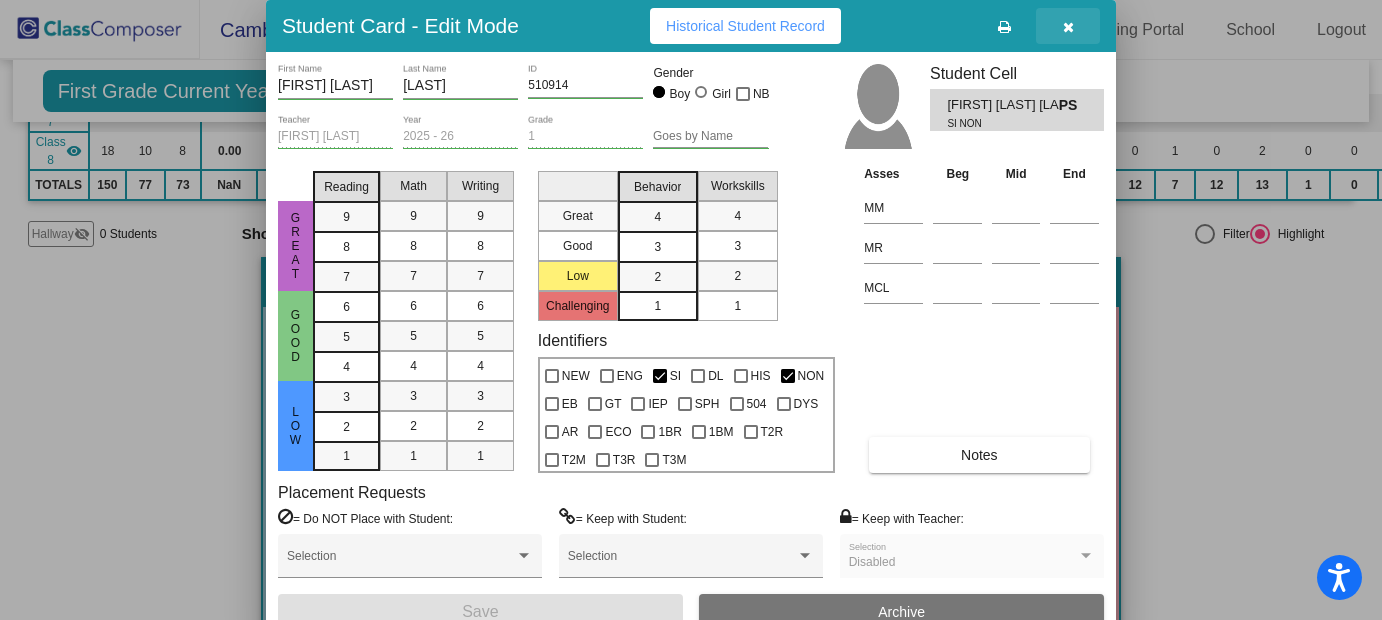 click at bounding box center (1068, 27) 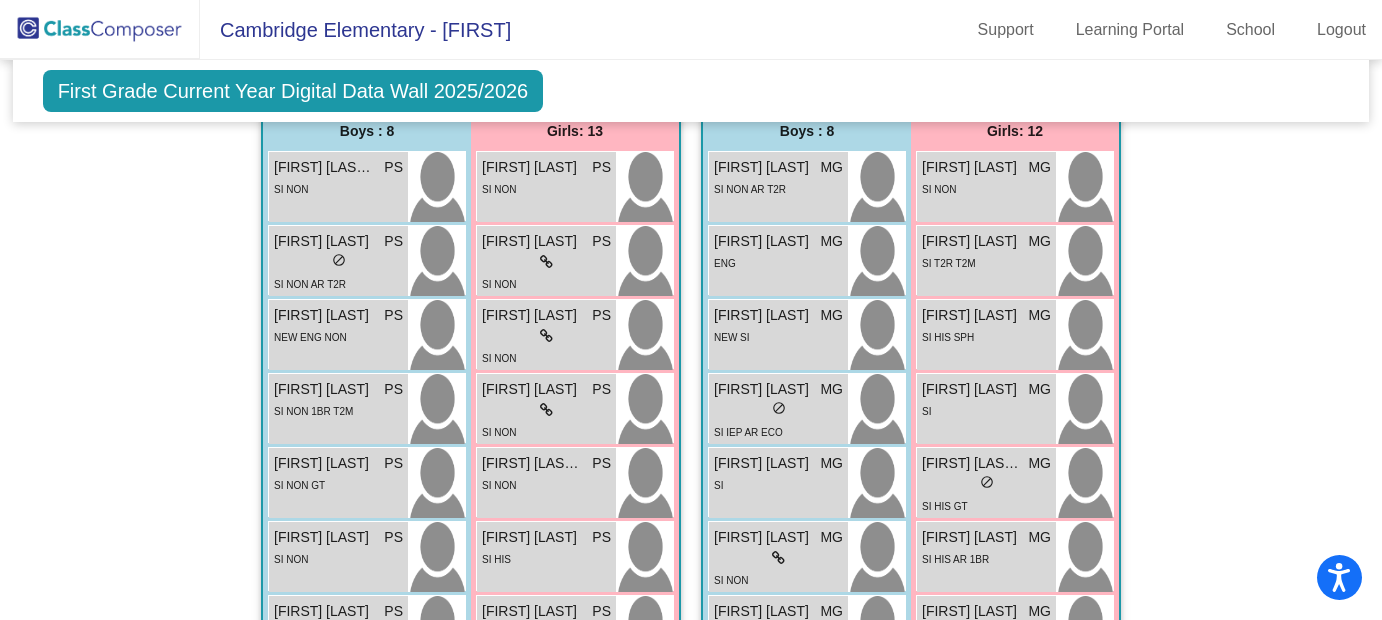 scroll, scrollTop: 718, scrollLeft: 0, axis: vertical 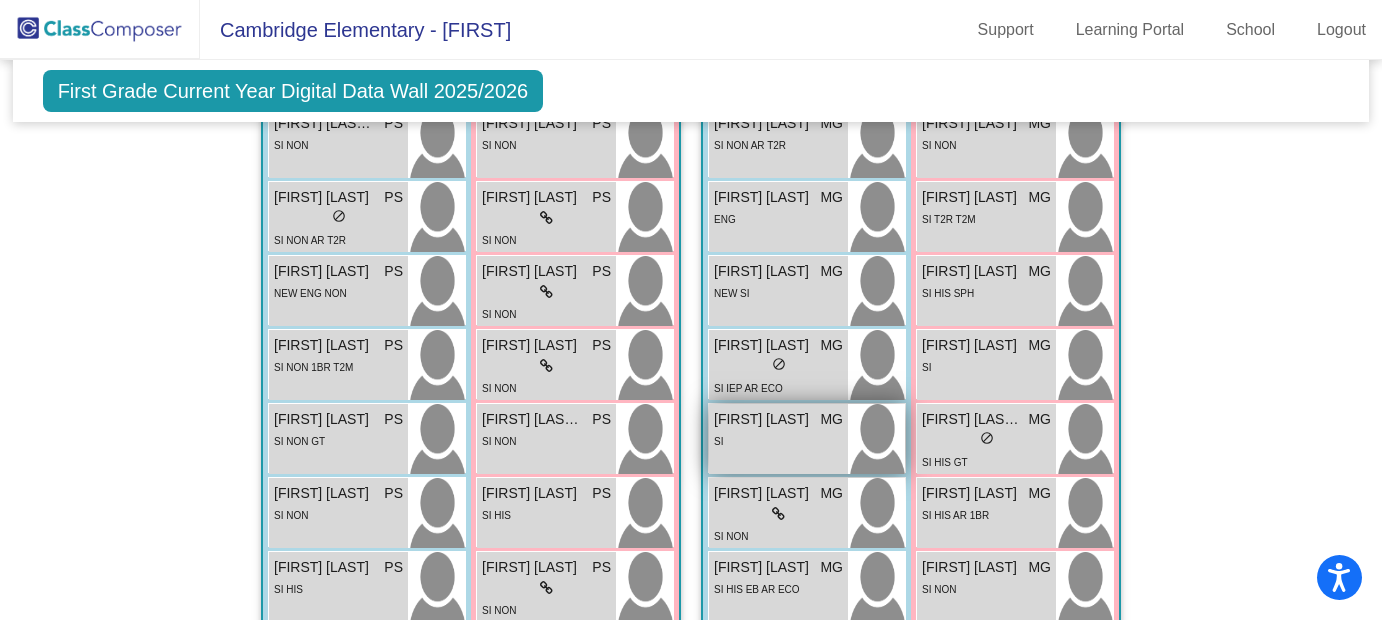 click on "Drexx Matti MG lock do_not_disturb_alt SI" at bounding box center (778, 439) 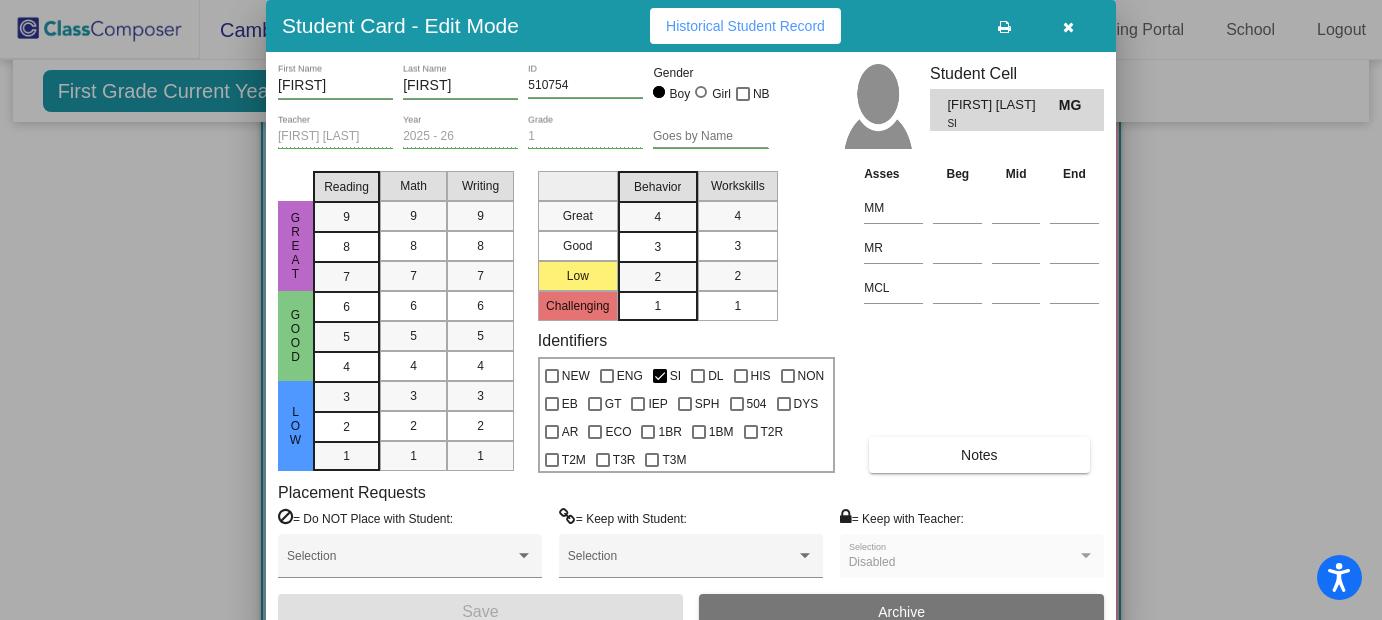 click at bounding box center [1068, 27] 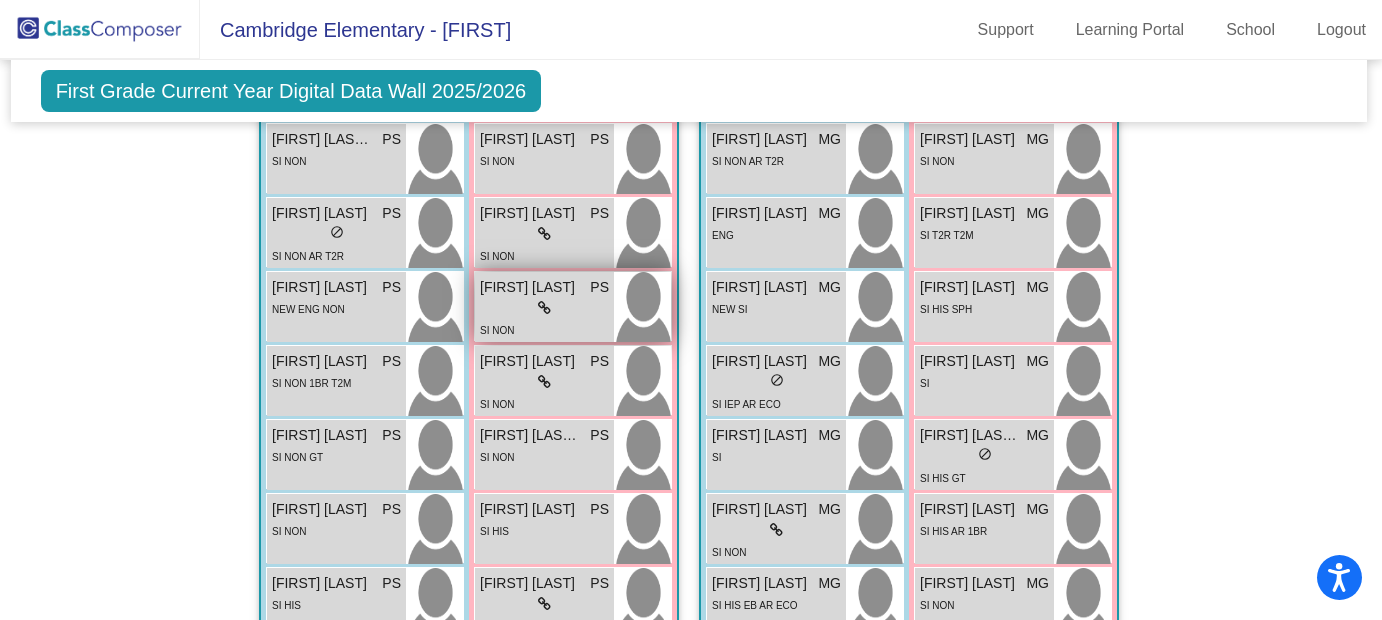 scroll, scrollTop: 707, scrollLeft: 2, axis: both 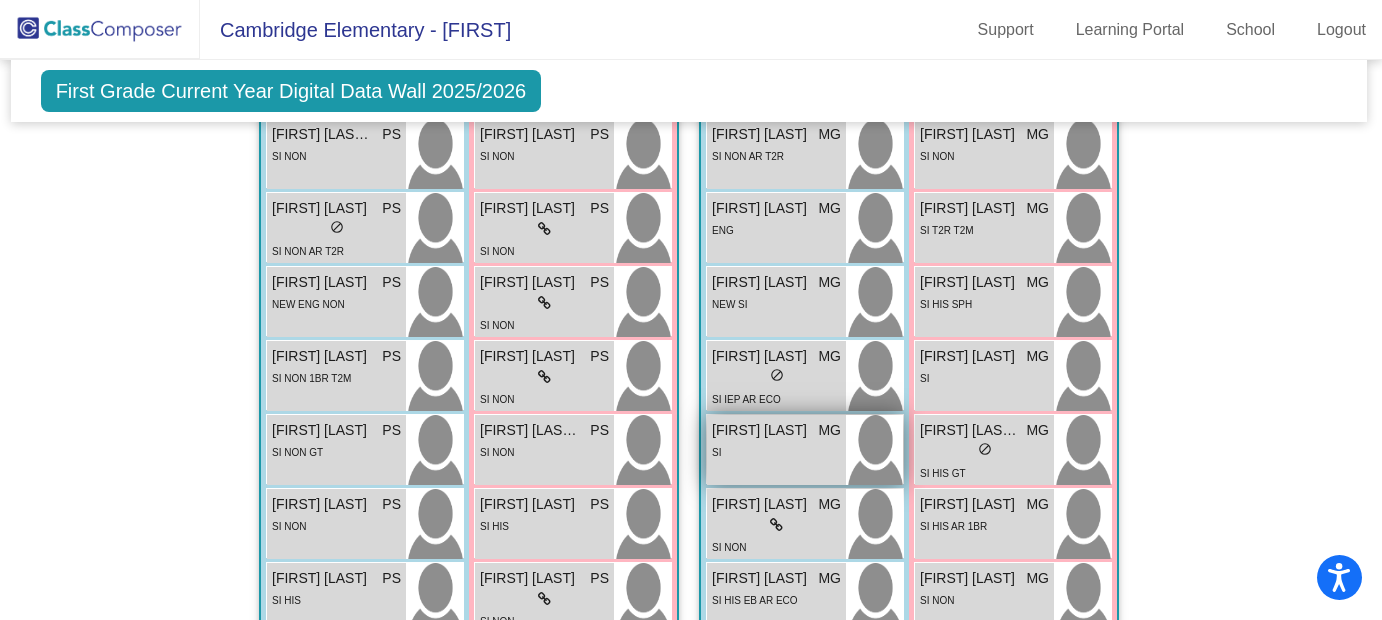 click on "SI" at bounding box center [776, 451] 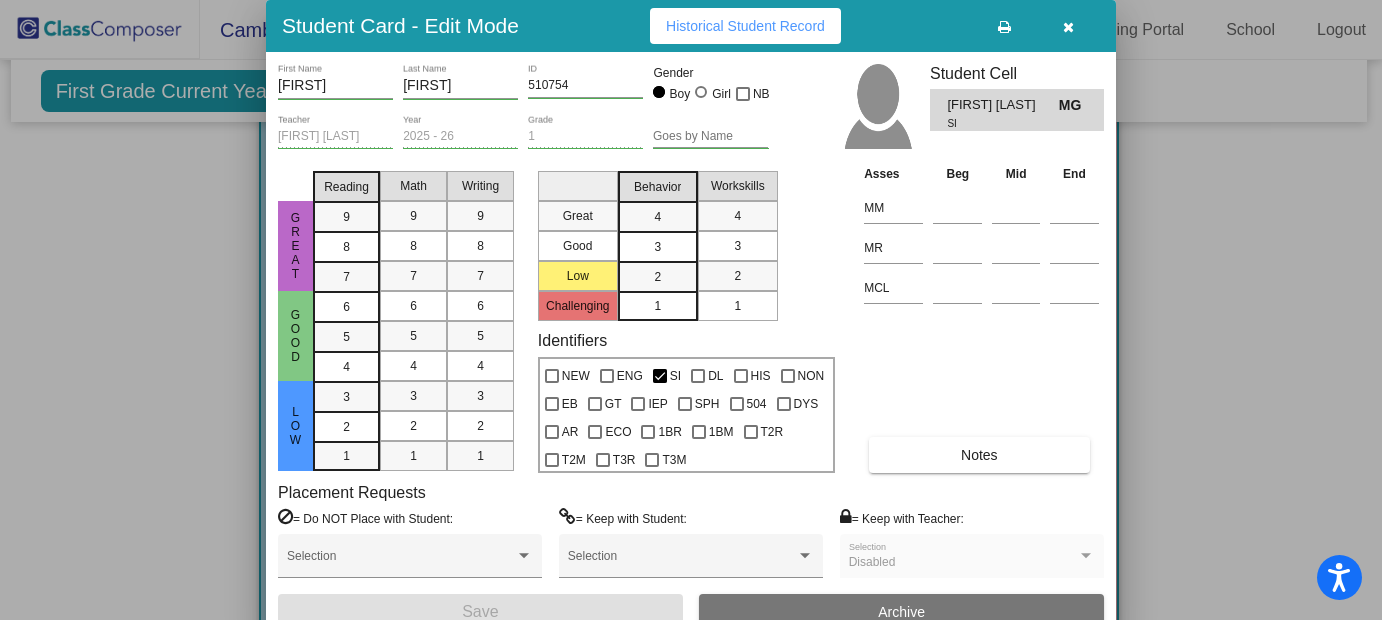 click at bounding box center [1068, 27] 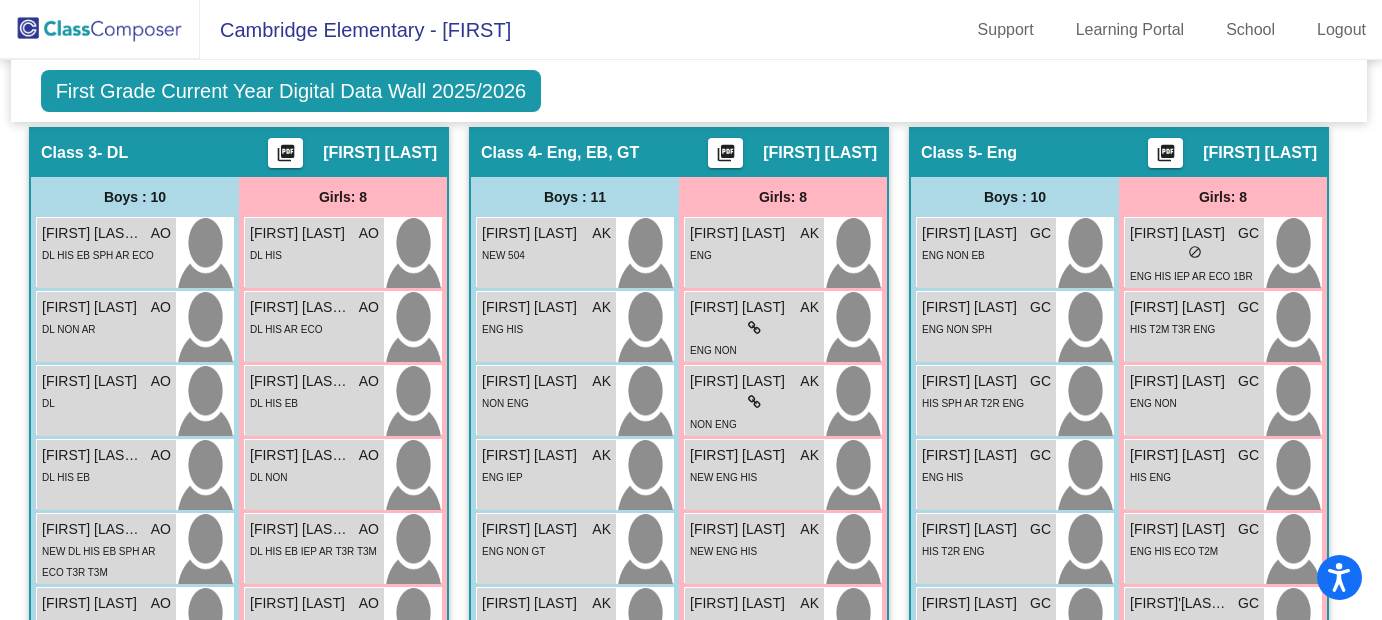 scroll, scrollTop: 1696, scrollLeft: 2, axis: both 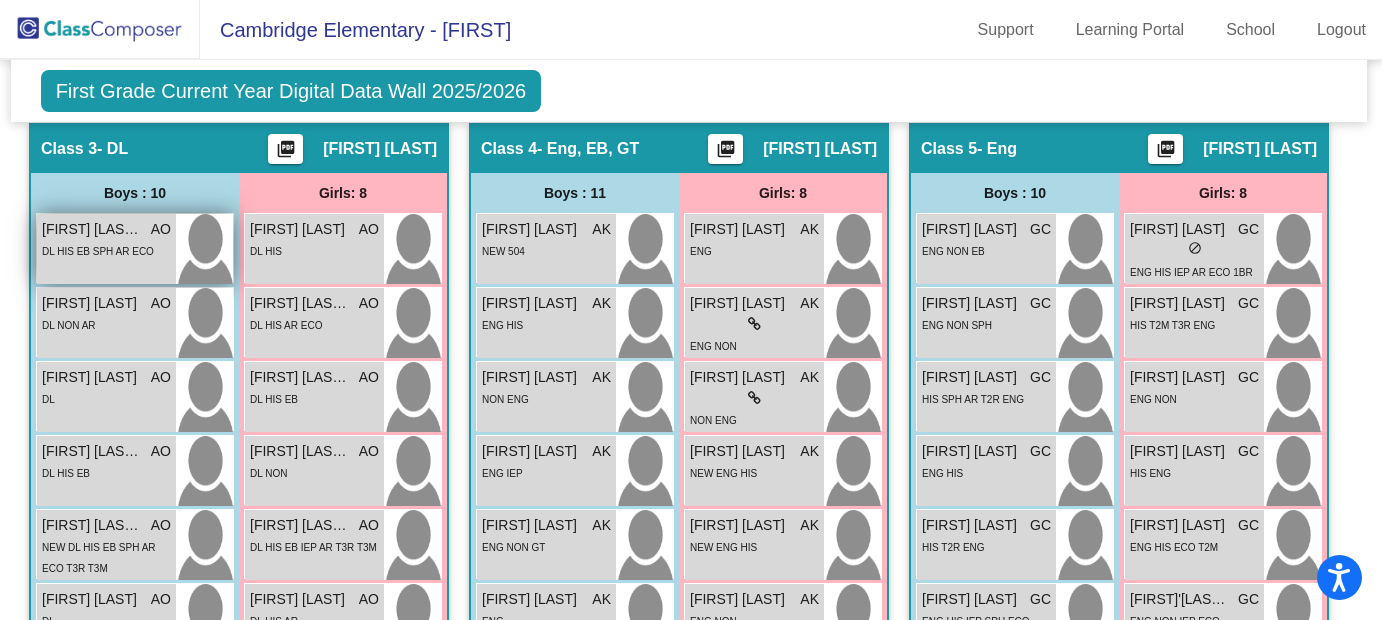 click on "DL HIS EB SPH AR ECO" at bounding box center (98, 251) 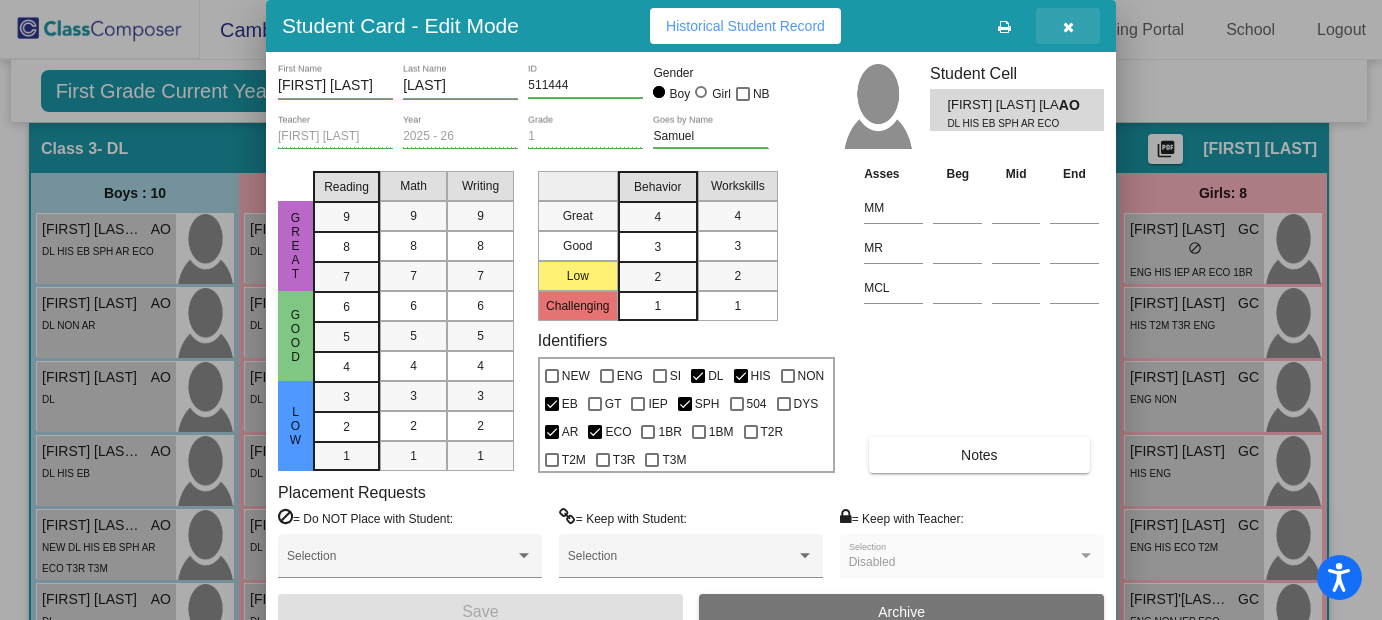 click at bounding box center [1068, 26] 